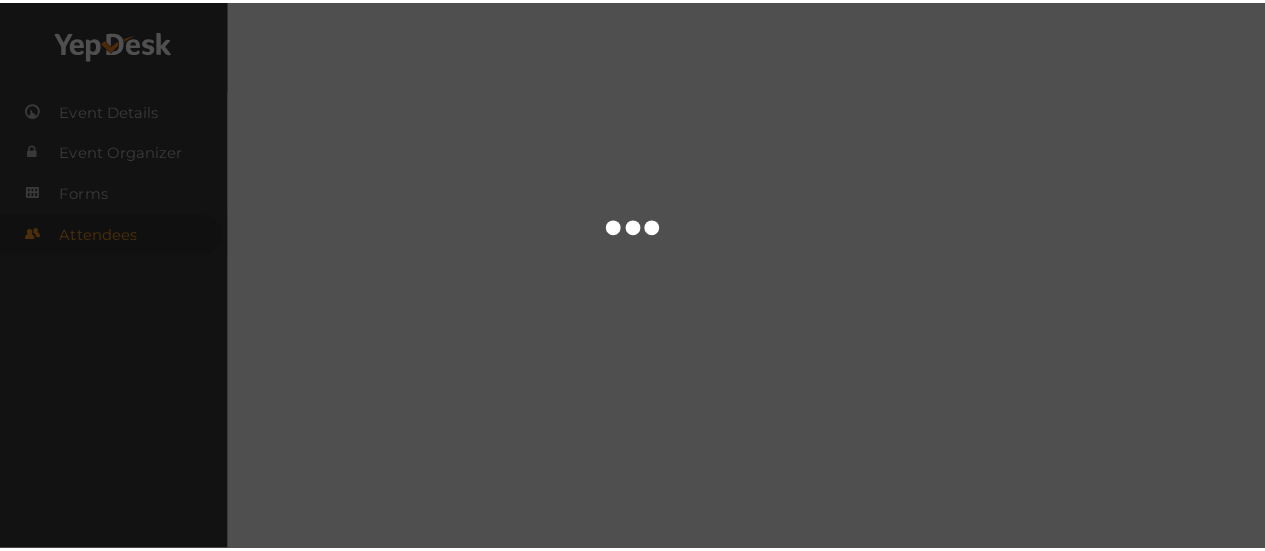 scroll, scrollTop: 0, scrollLeft: 0, axis: both 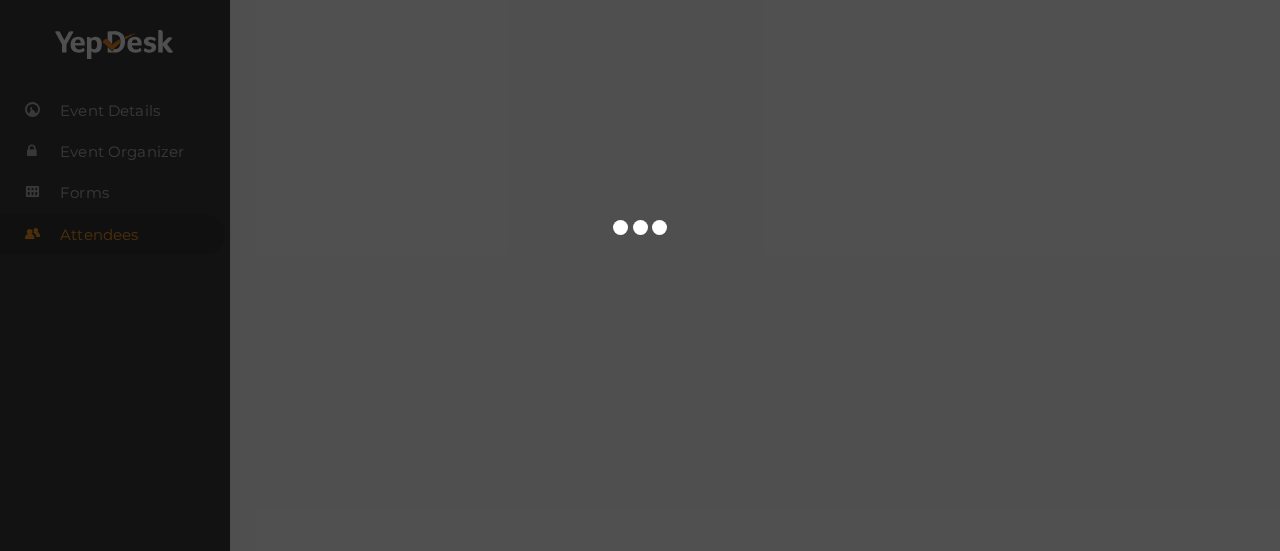 click at bounding box center [640, 275] 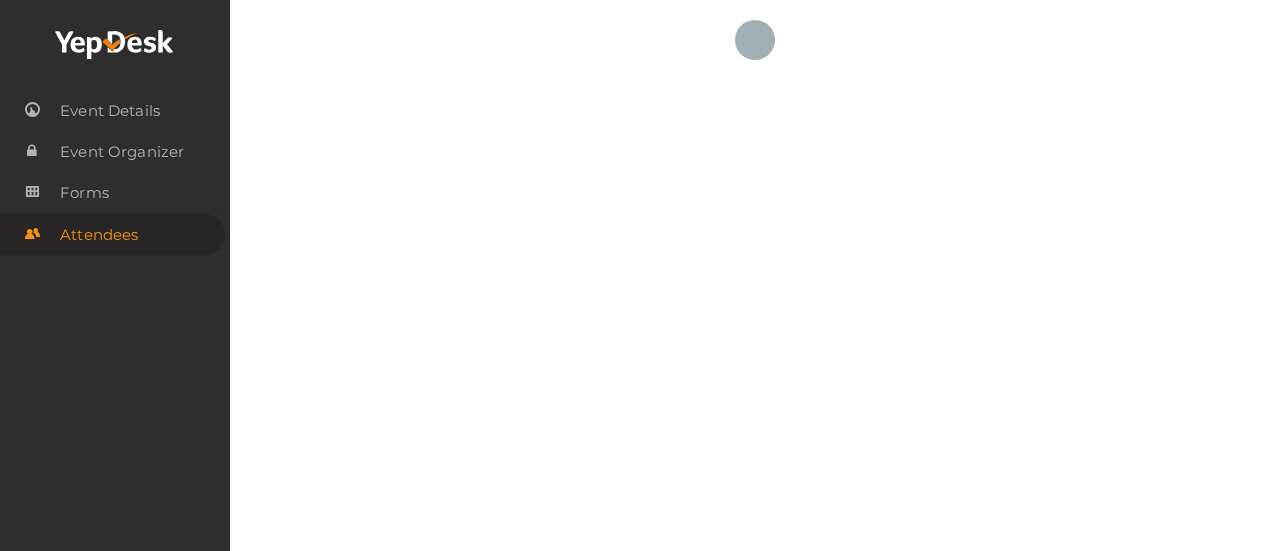 click 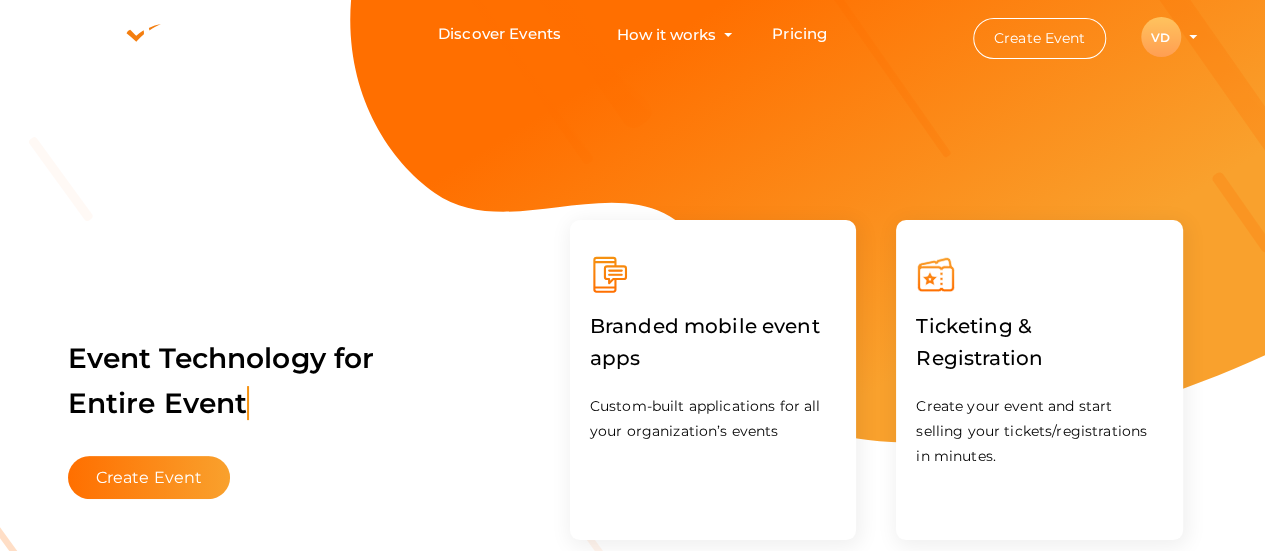 click on "VD" at bounding box center (1161, 37) 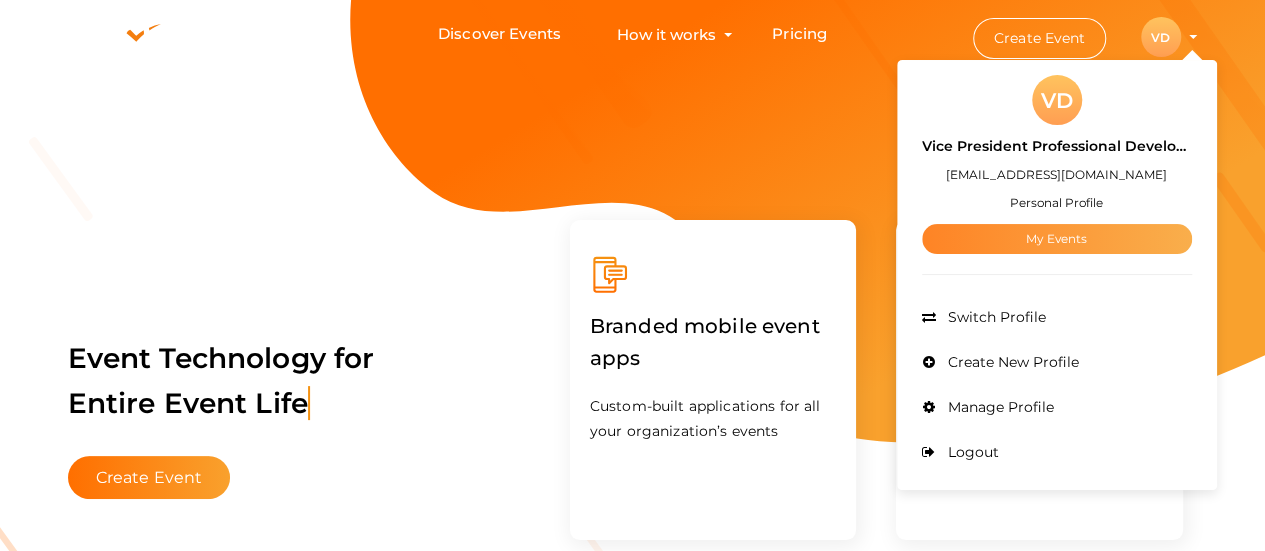 click on "My Events" at bounding box center (1057, 239) 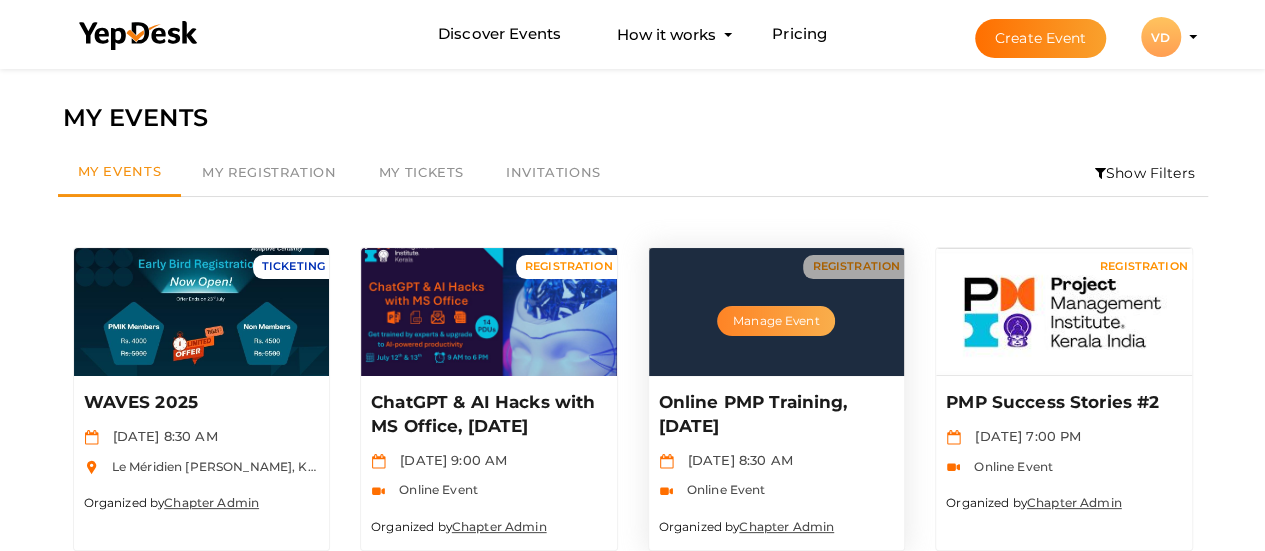click on "Manage Event" at bounding box center (776, 321) 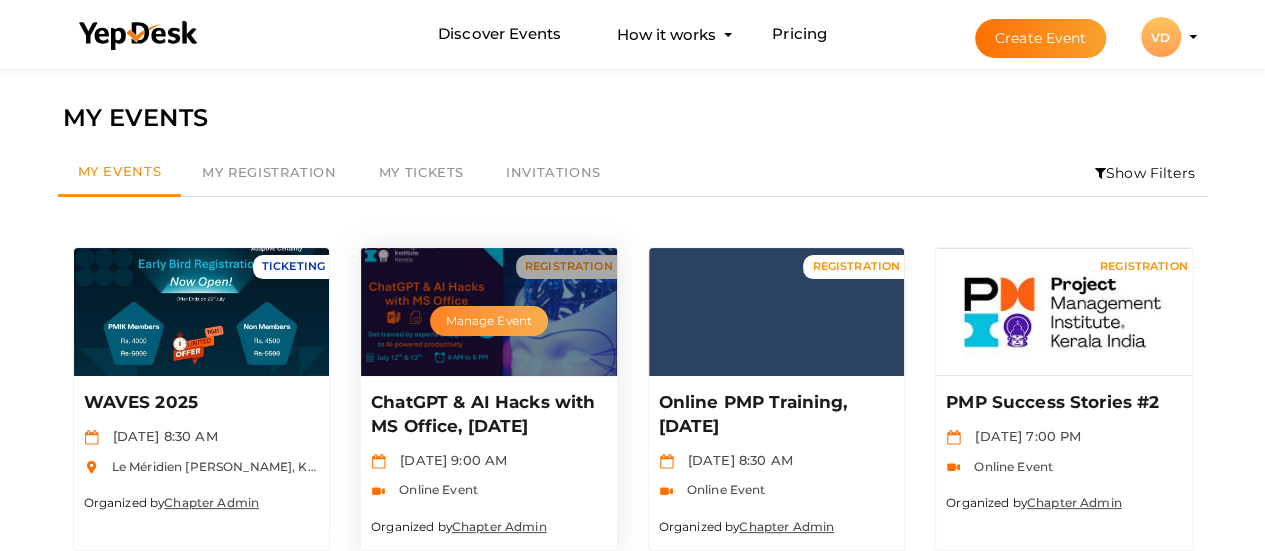 click on "Manage Event" at bounding box center (489, 321) 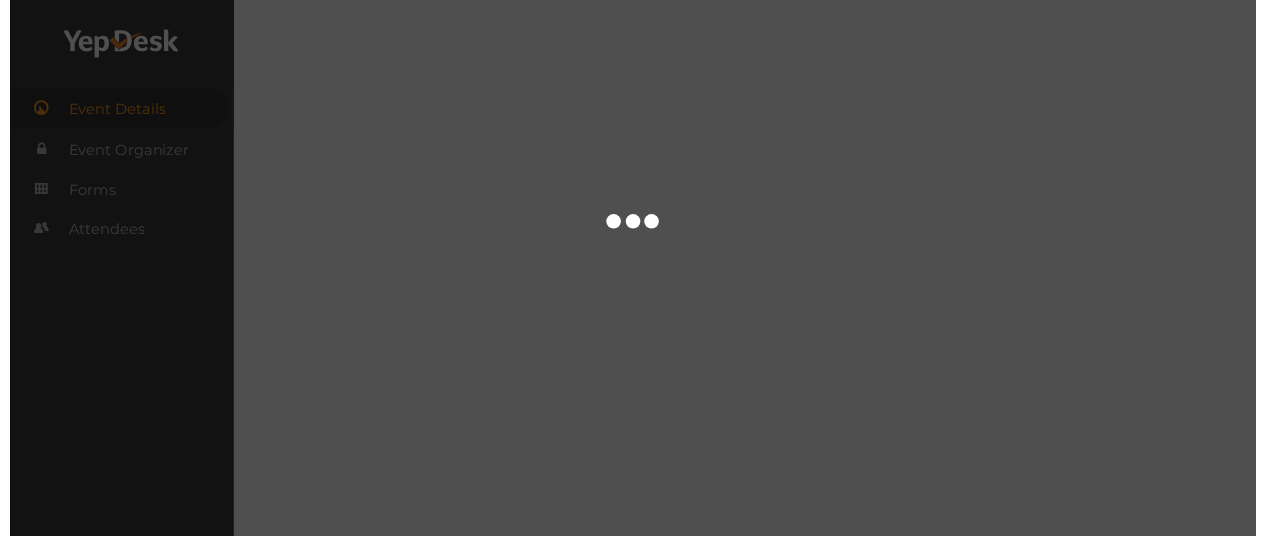scroll, scrollTop: 0, scrollLeft: 0, axis: both 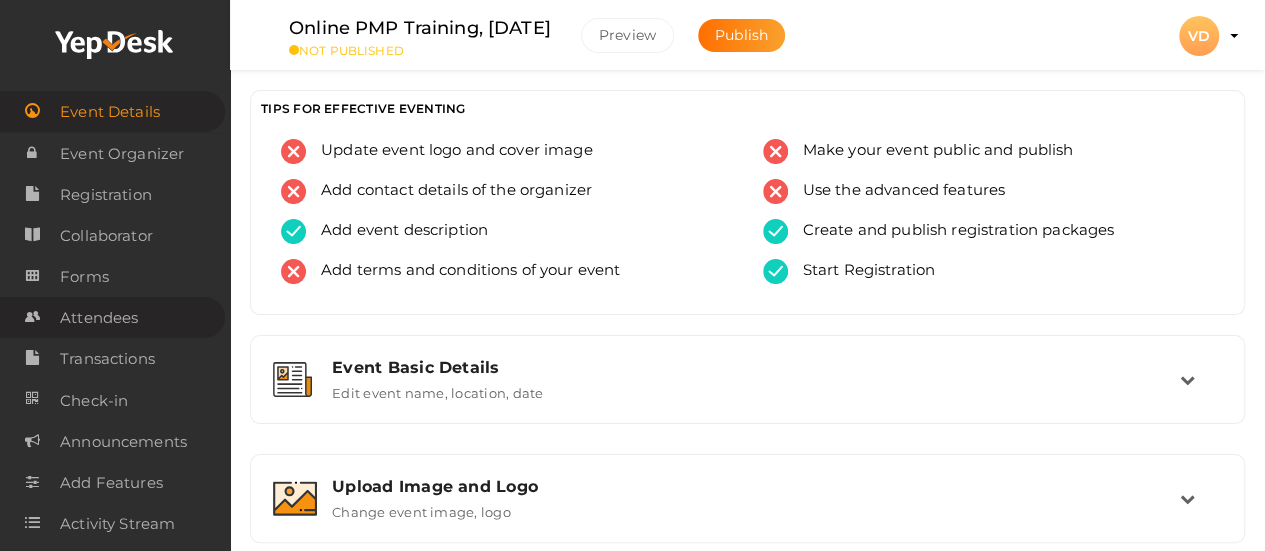 click on "Attendees" at bounding box center (99, 318) 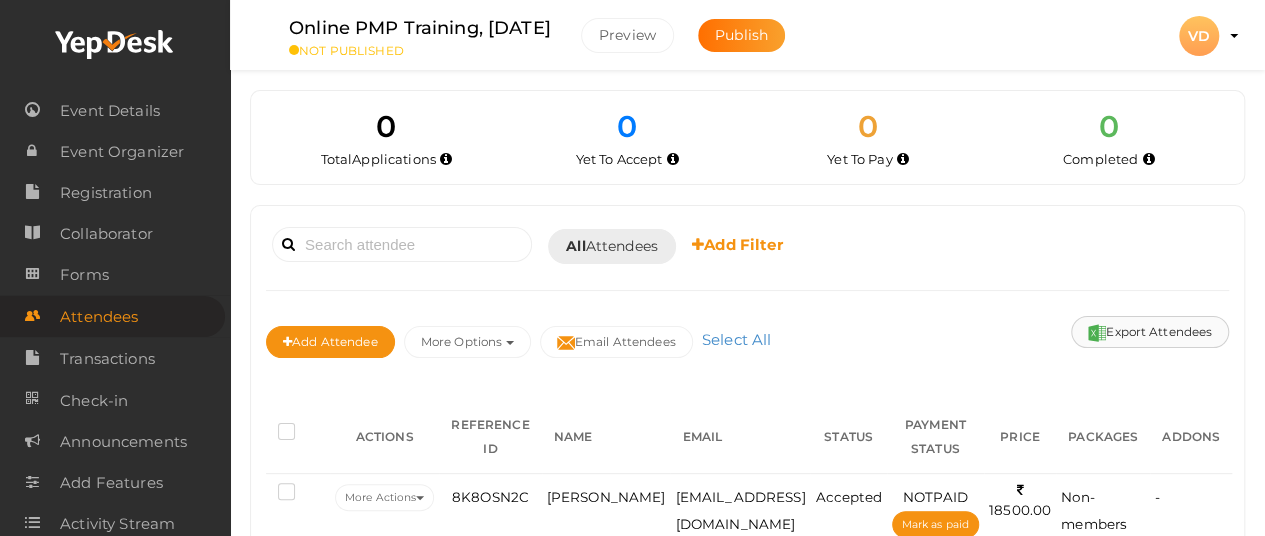 click on "Export Attendees" at bounding box center (1150, 332) 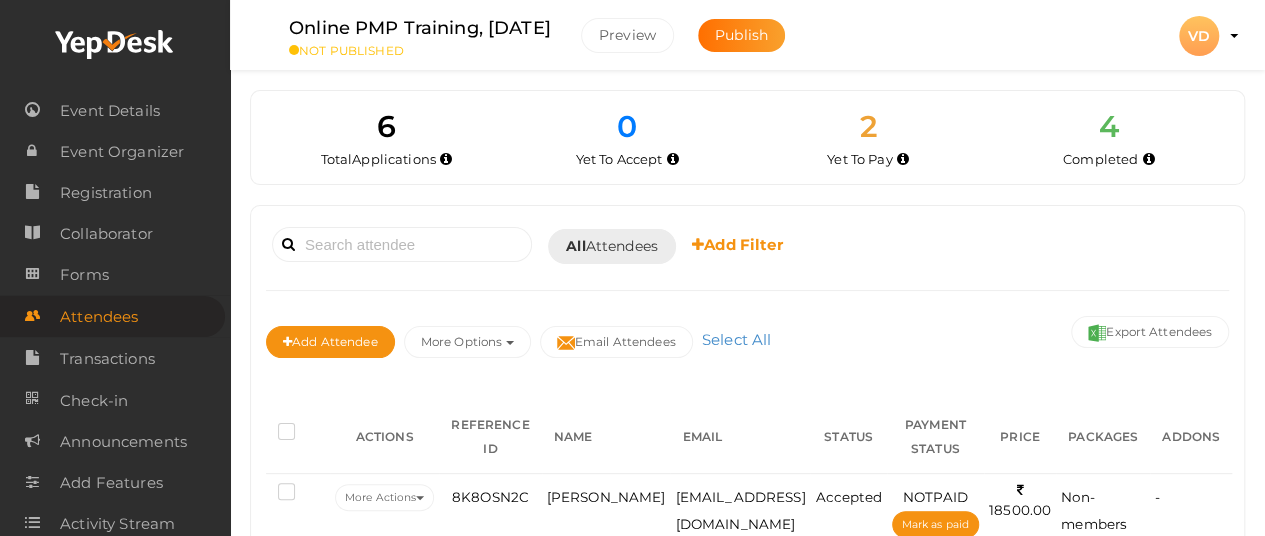 scroll, scrollTop: 468, scrollLeft: 0, axis: vertical 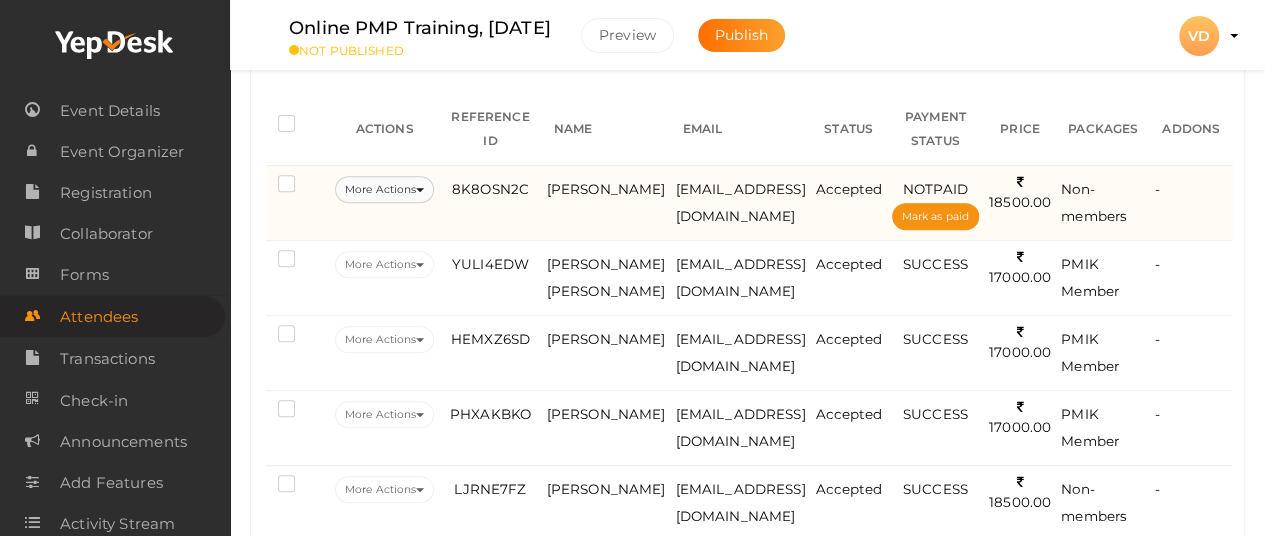 click on "More Actions" at bounding box center [384, 189] 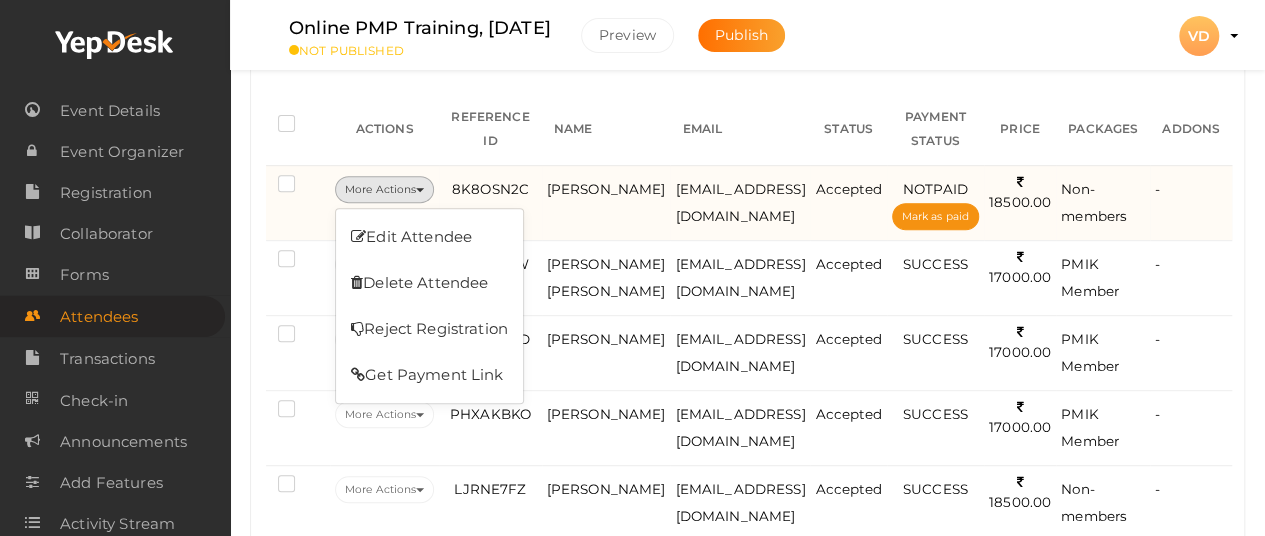 click at bounding box center (290, 186) 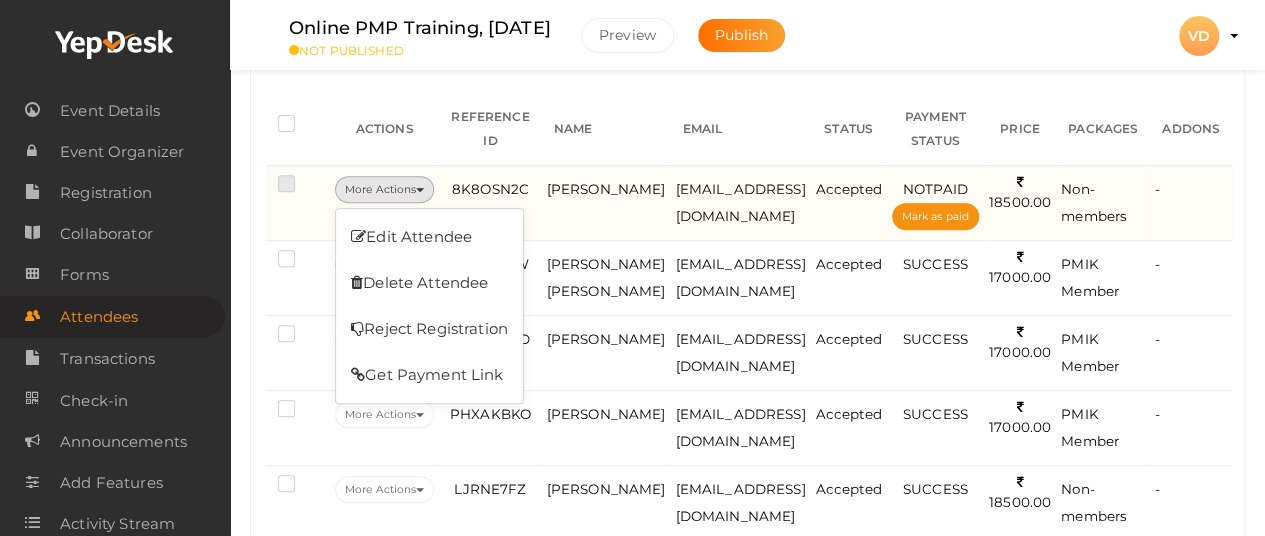click at bounding box center [258, 180] 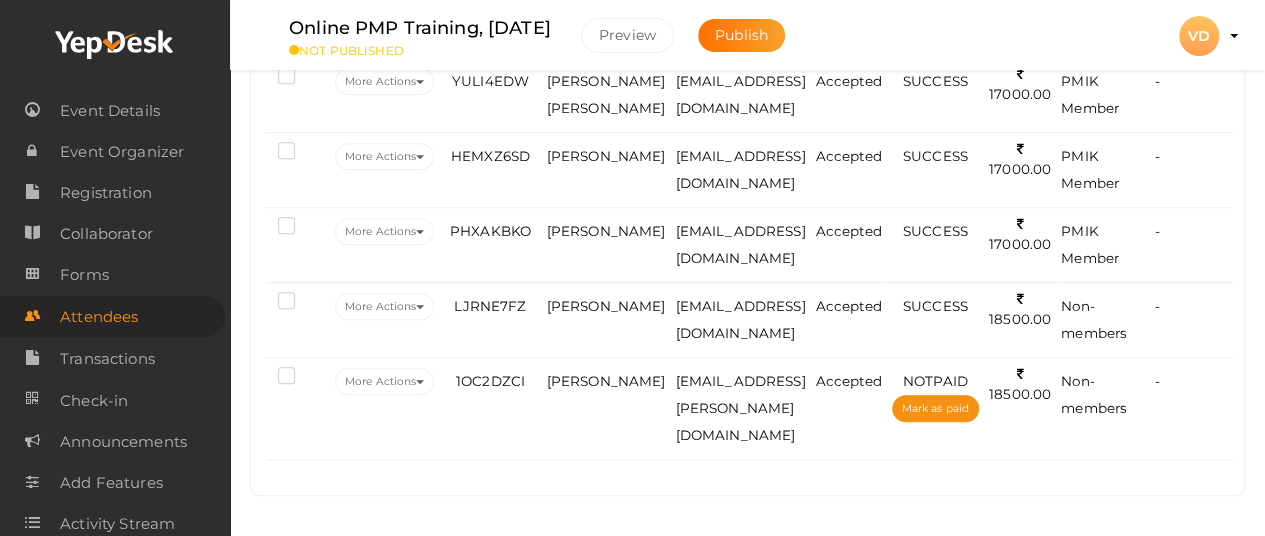 scroll, scrollTop: 510, scrollLeft: 0, axis: vertical 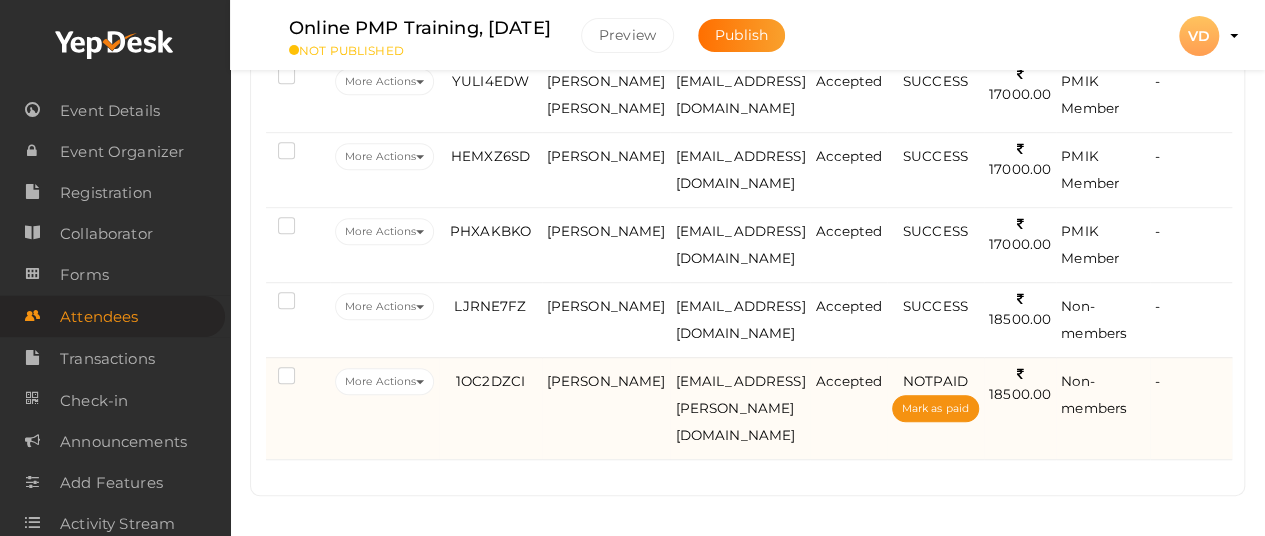 click at bounding box center [290, 378] 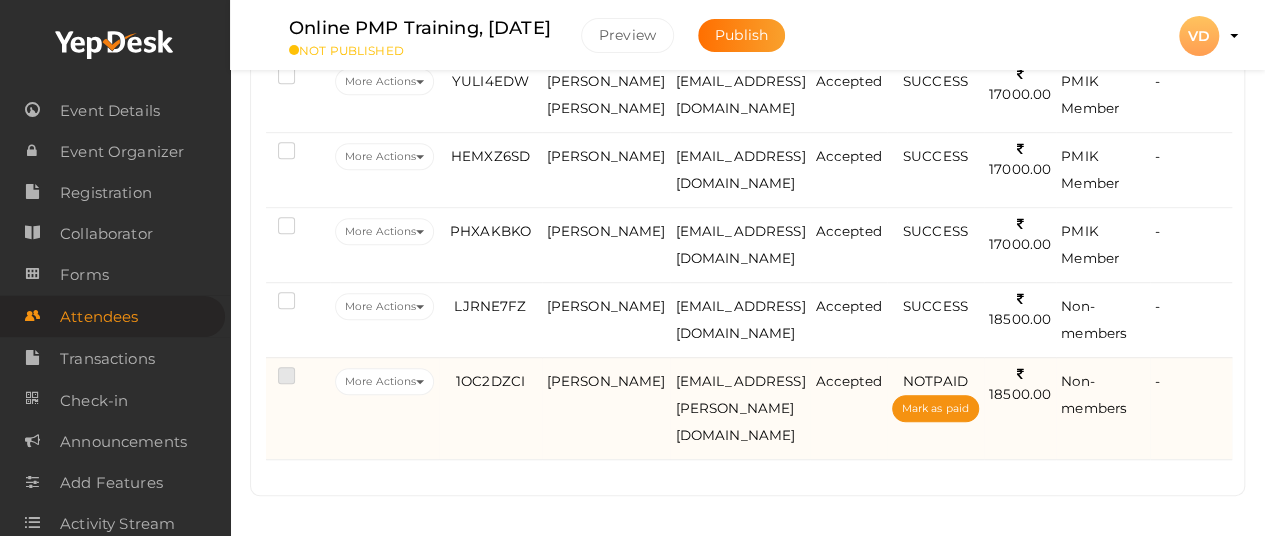 click at bounding box center (258, 372) 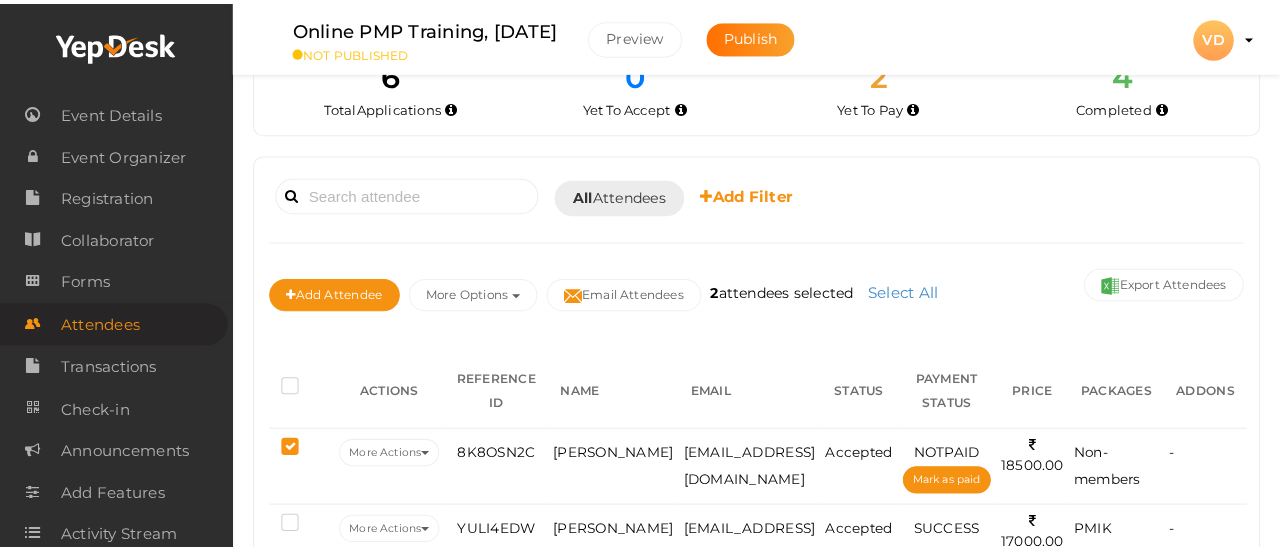 scroll, scrollTop: 30, scrollLeft: 0, axis: vertical 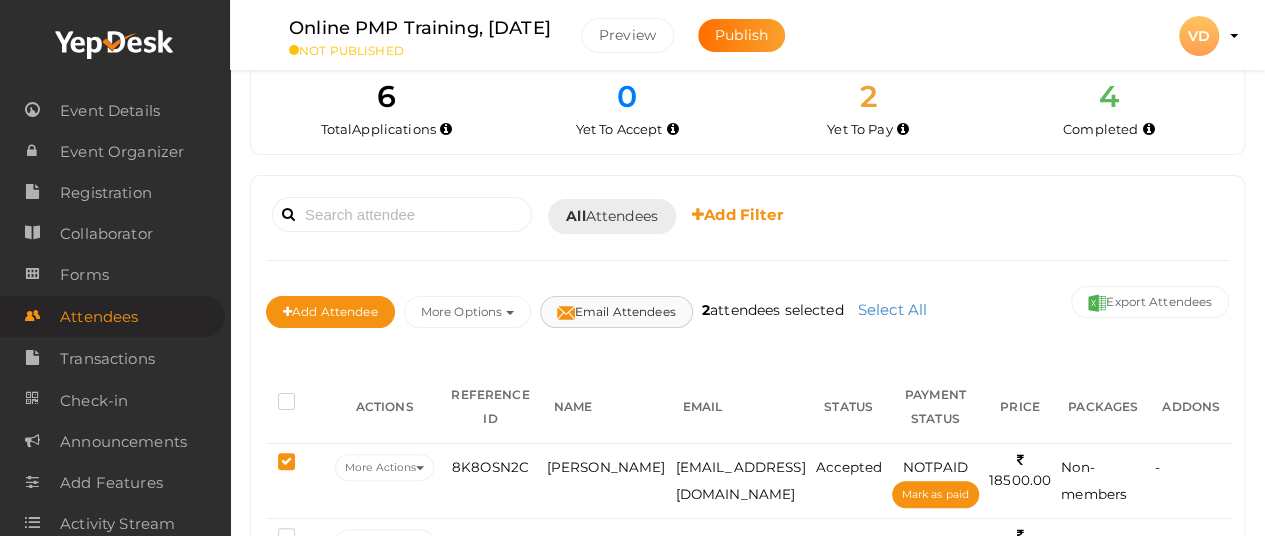 click on "Email Attendees" at bounding box center [616, 312] 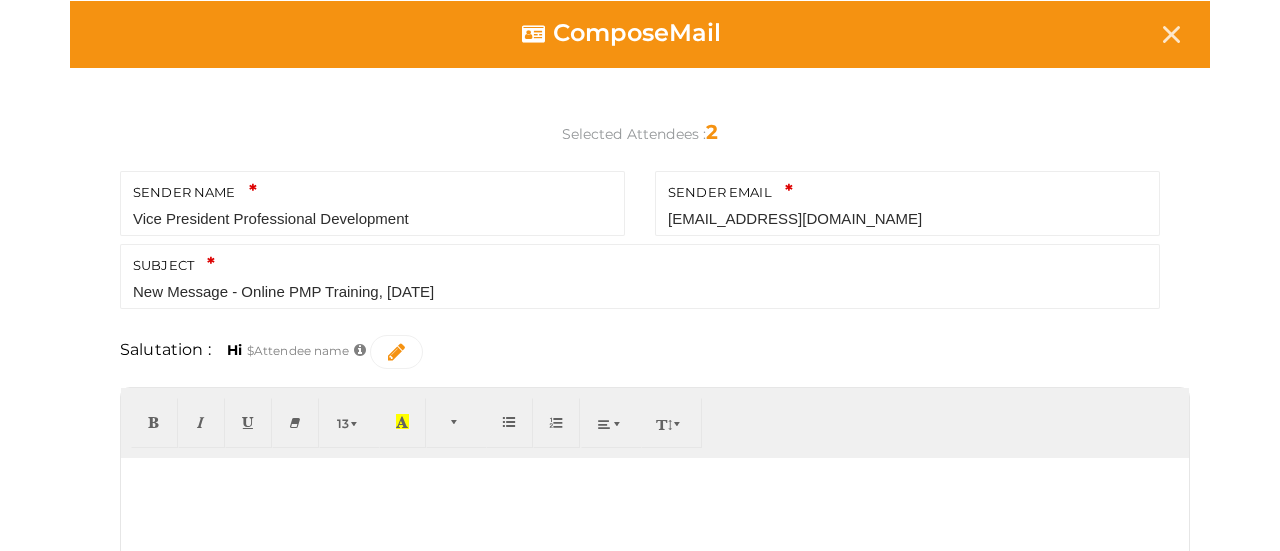 scroll, scrollTop: 196, scrollLeft: 0, axis: vertical 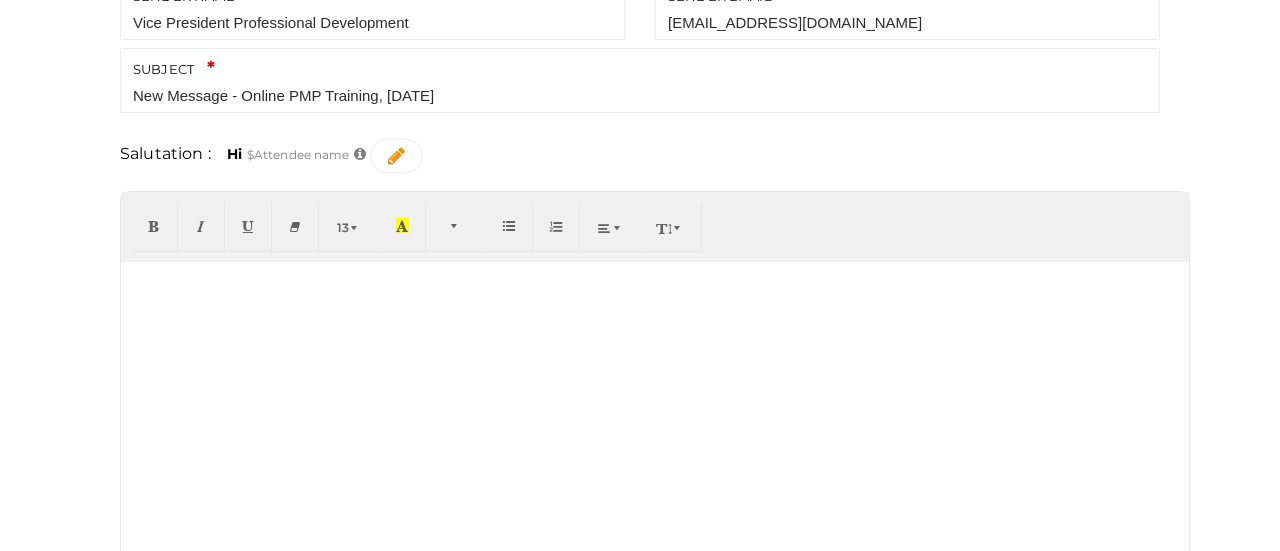 click at bounding box center (655, 412) 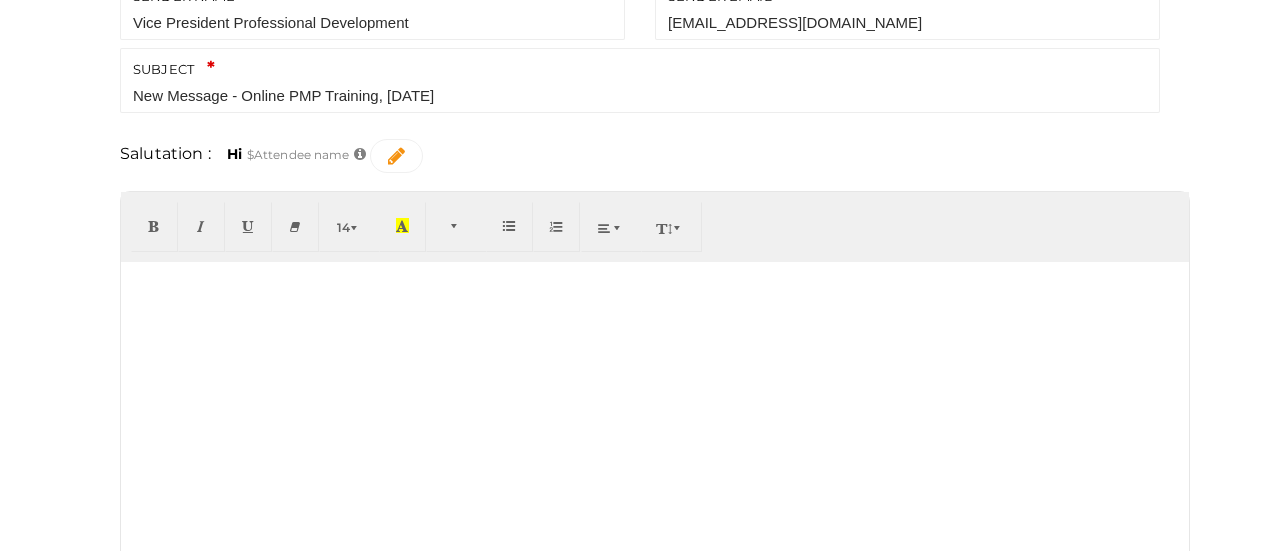 type 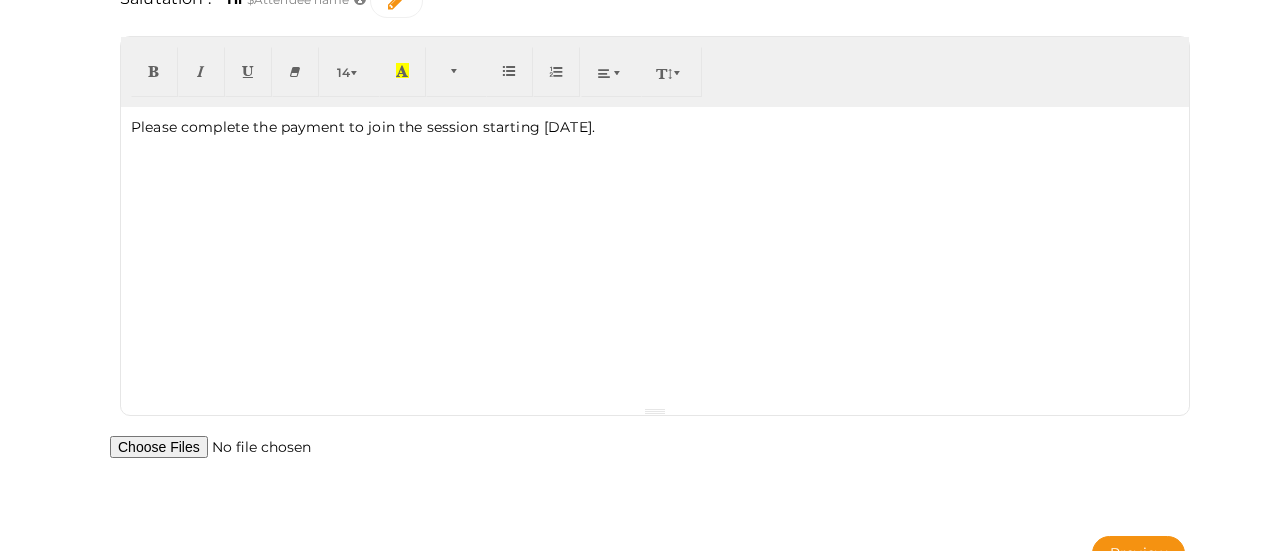 scroll, scrollTop: 383, scrollLeft: 0, axis: vertical 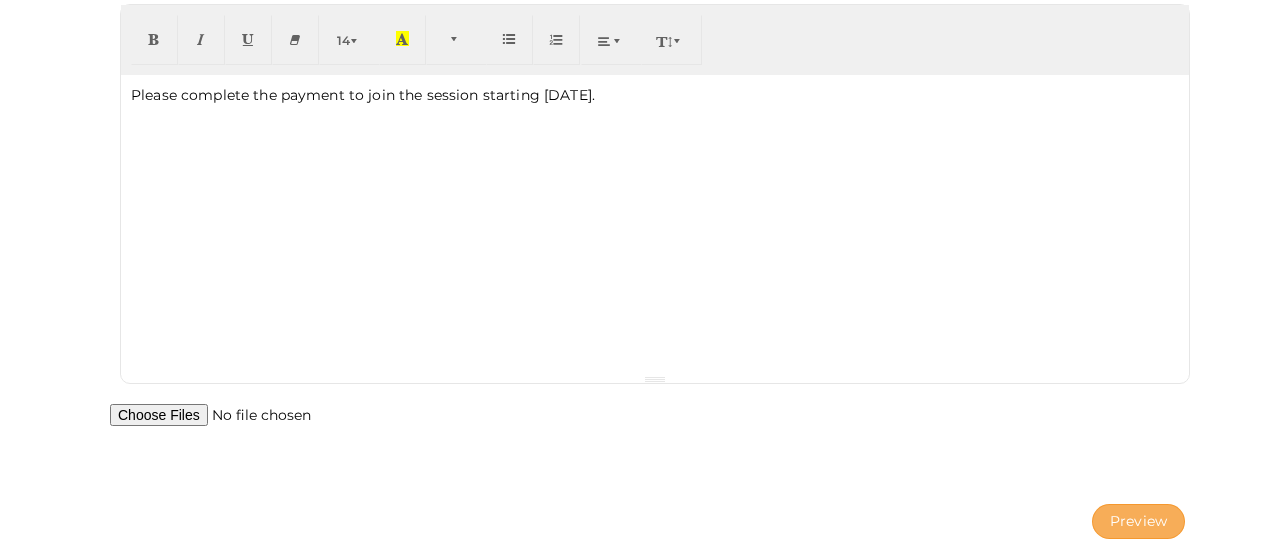 click on "Preview" at bounding box center [1138, 521] 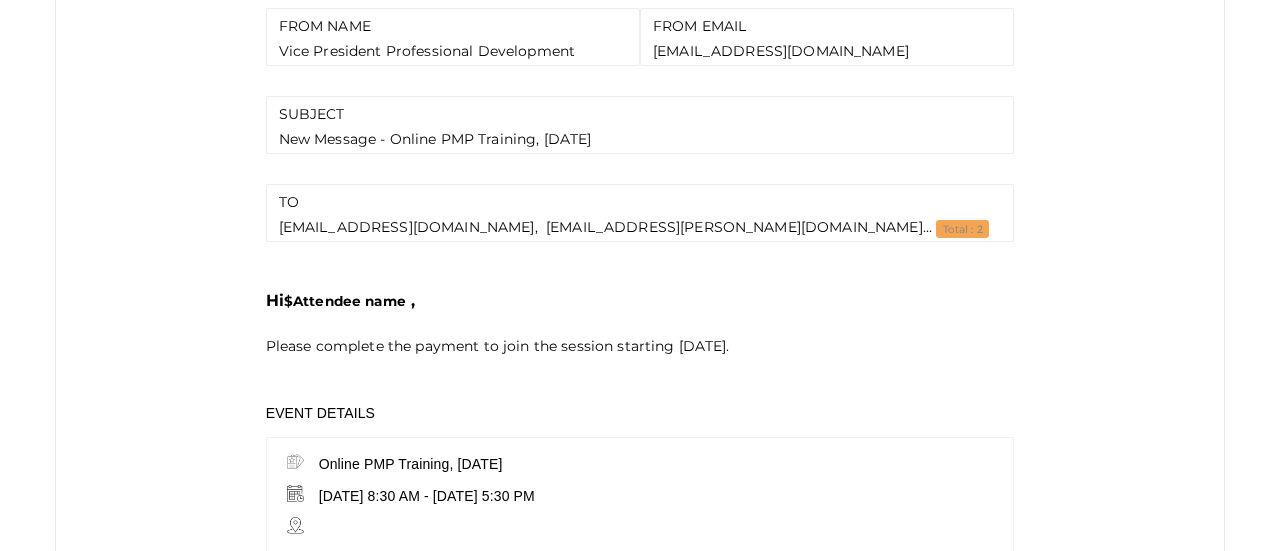 scroll, scrollTop: 528, scrollLeft: 0, axis: vertical 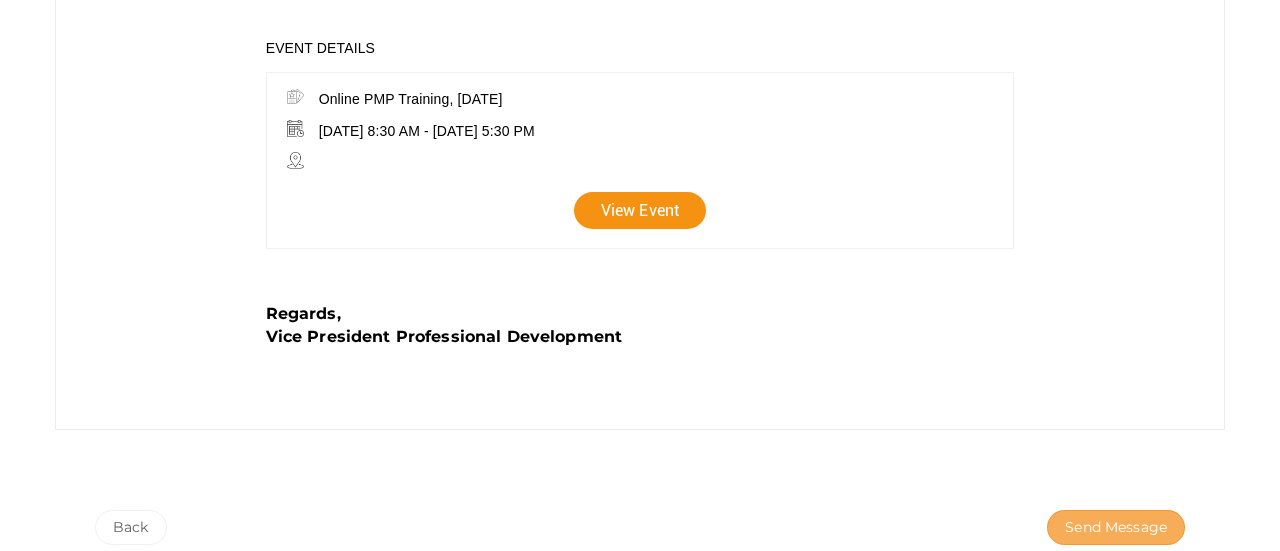 click on "Send
Message" at bounding box center (1116, 527) 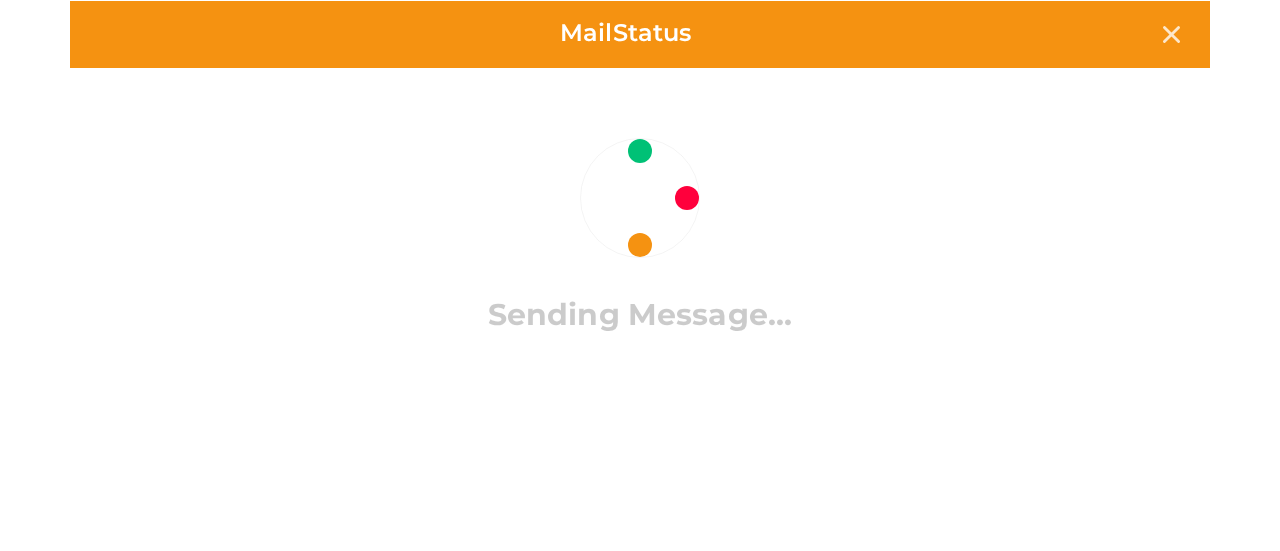 scroll, scrollTop: 0, scrollLeft: 0, axis: both 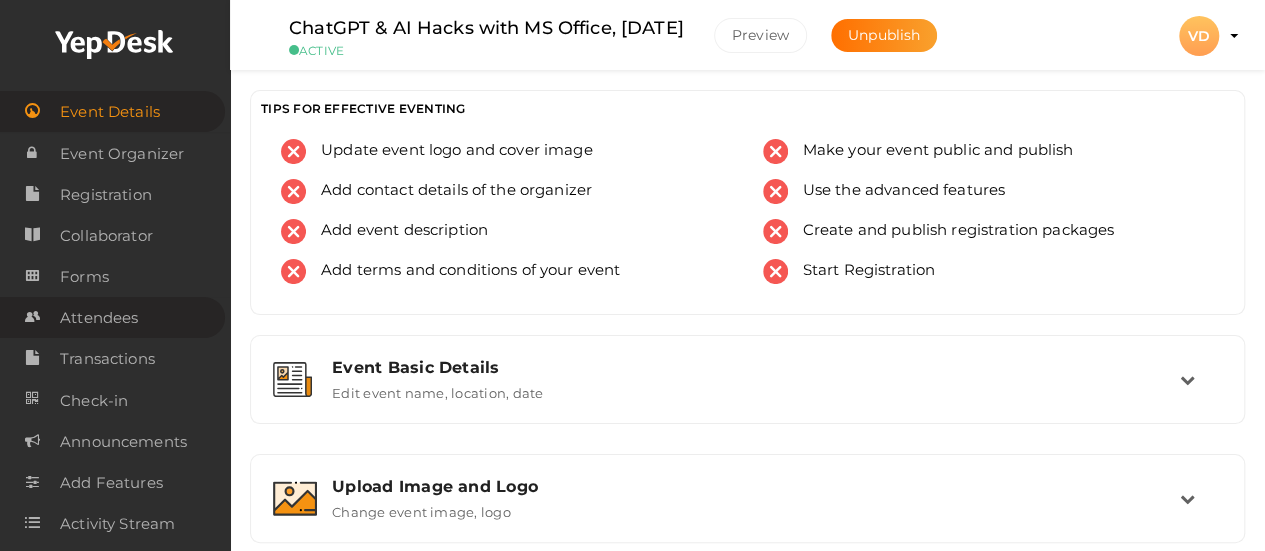click on "Collaborator" at bounding box center (106, 236) 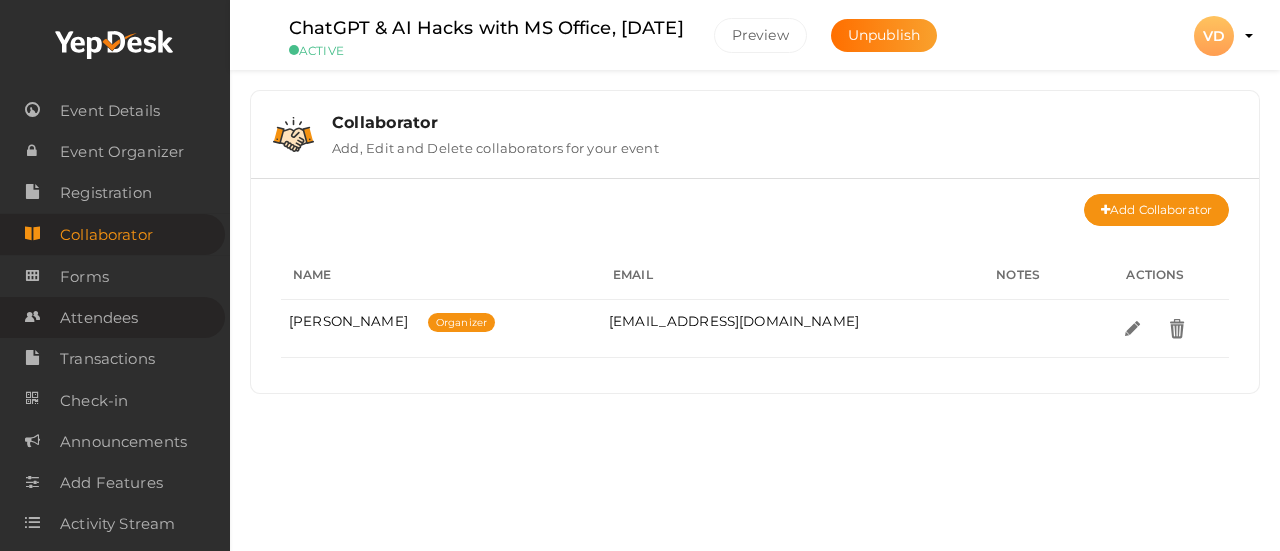 click on "Attendees" at bounding box center (99, 318) 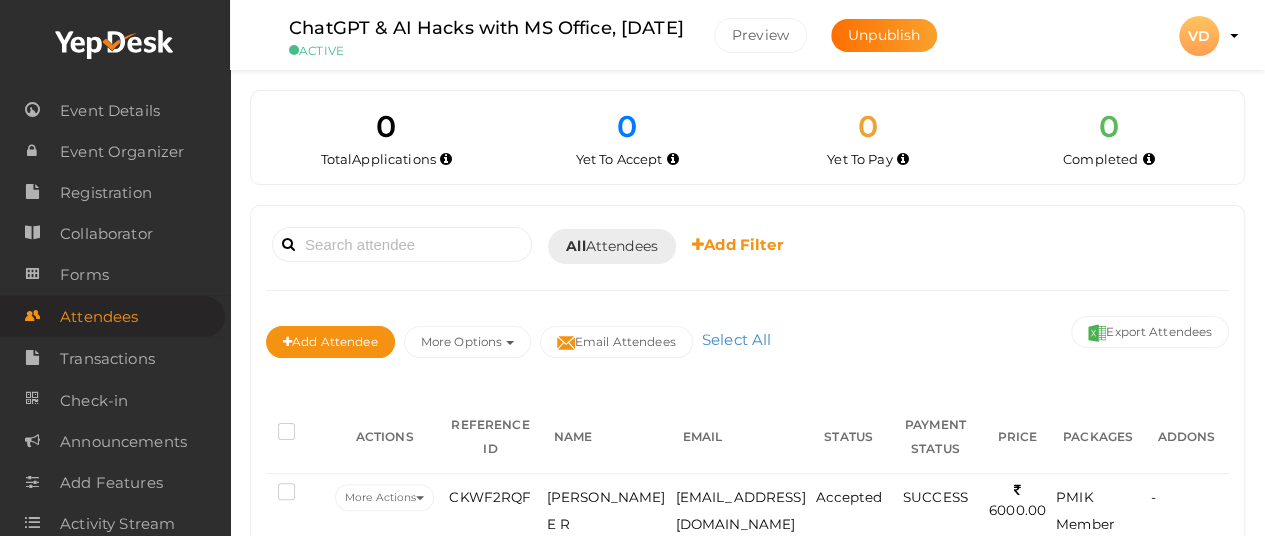 click on "Discover Events
How it works
Powerful Registration / Ticketing
Start selling your tickets in minutes
Pricing
Create Event
VD" at bounding box center (632, 268) 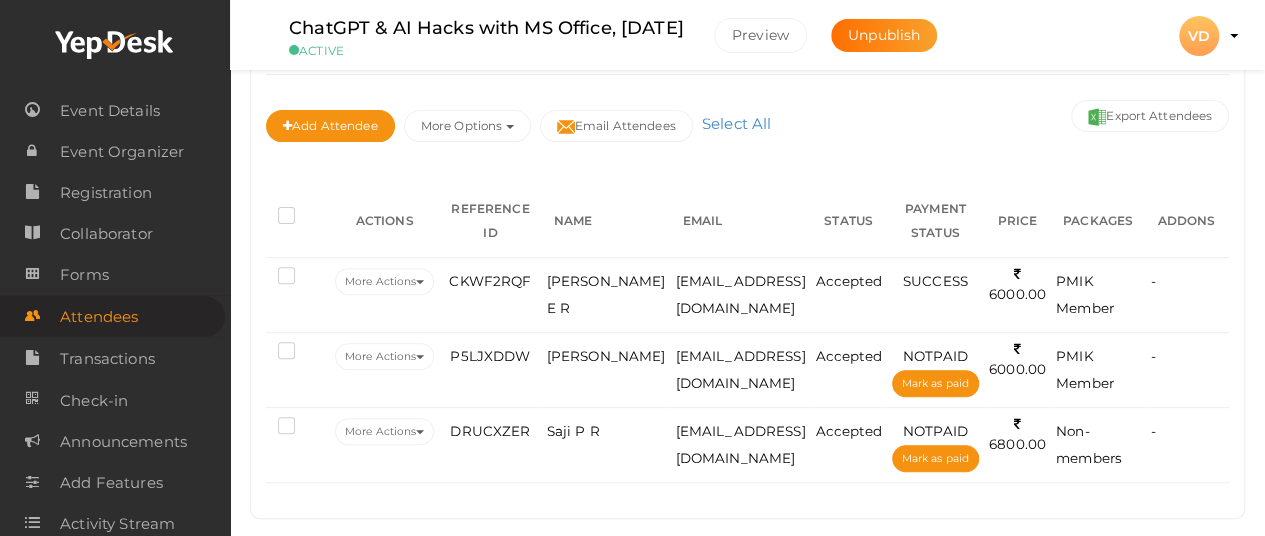 scroll, scrollTop: 232, scrollLeft: 0, axis: vertical 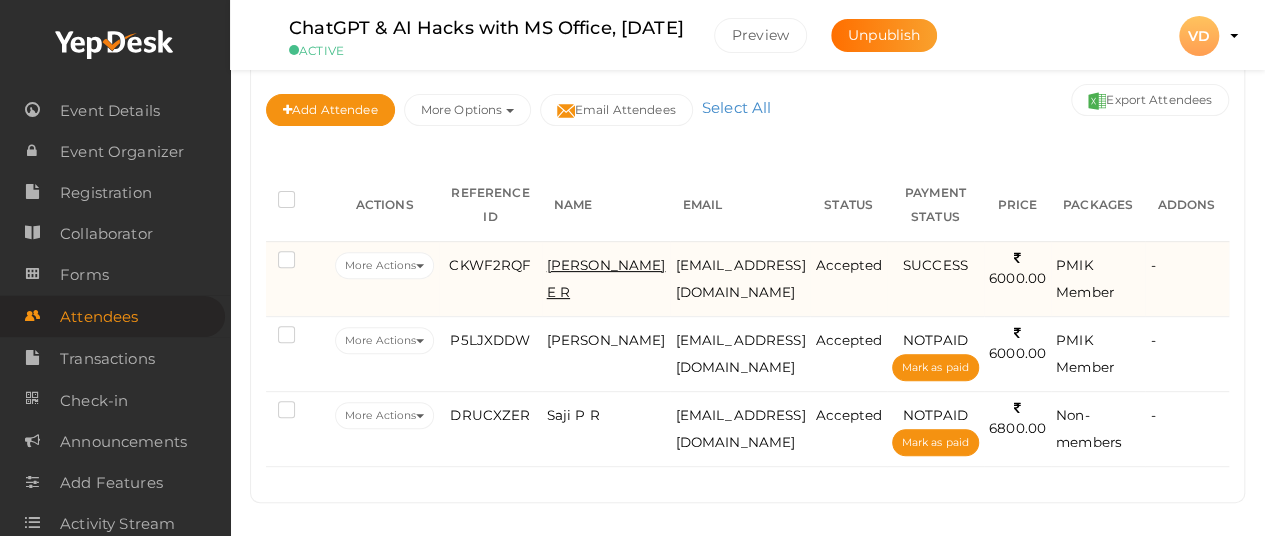click on "Sandhya E R" at bounding box center (606, 278) 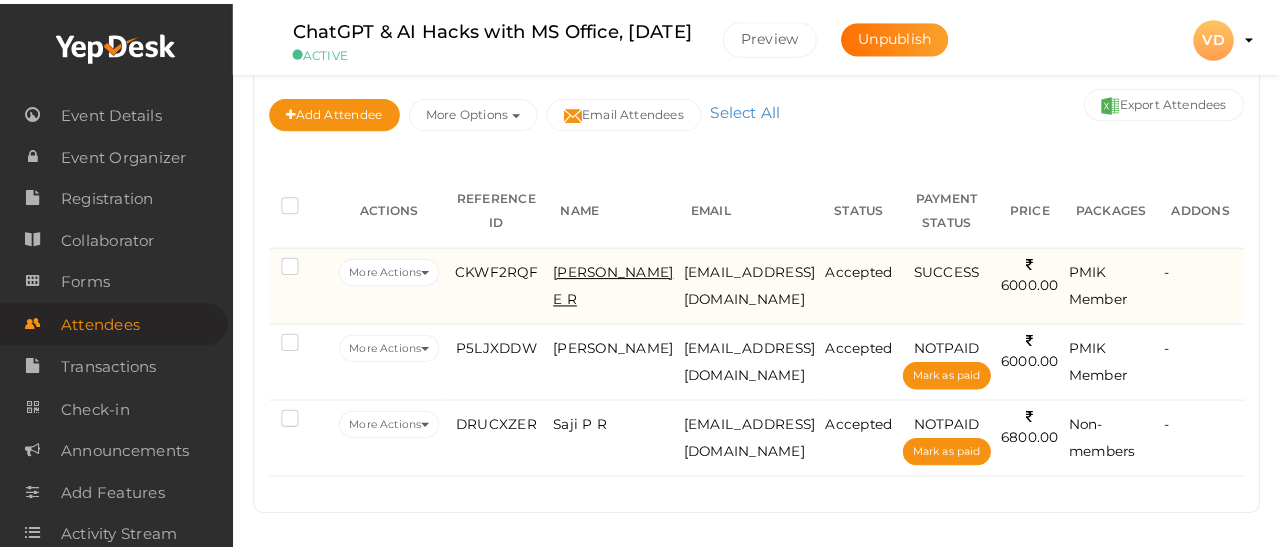 scroll, scrollTop: 217, scrollLeft: 0, axis: vertical 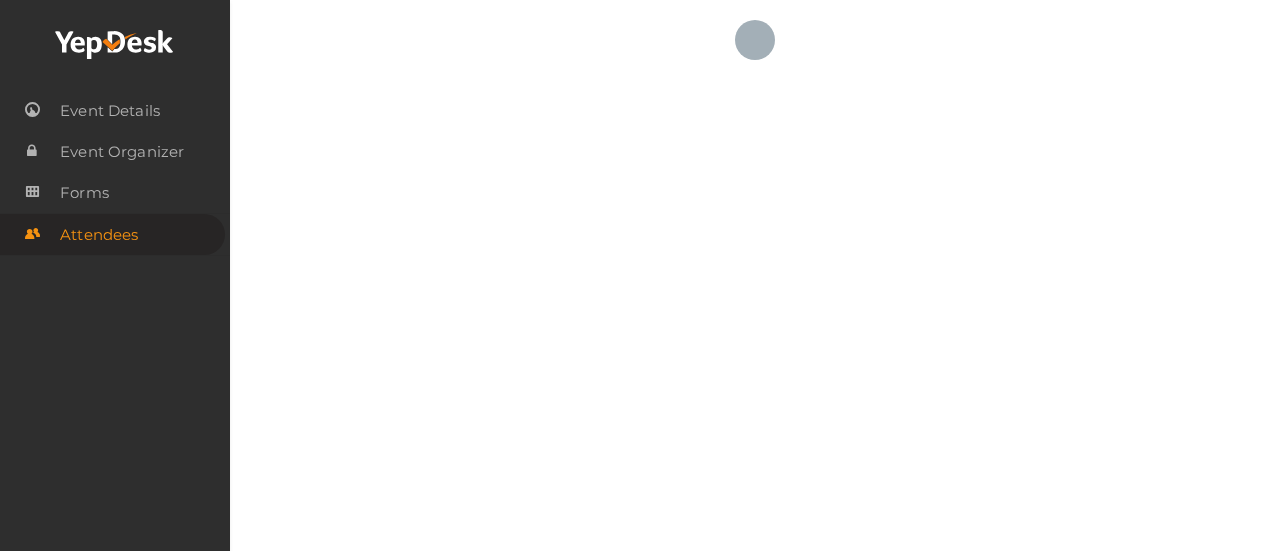 click 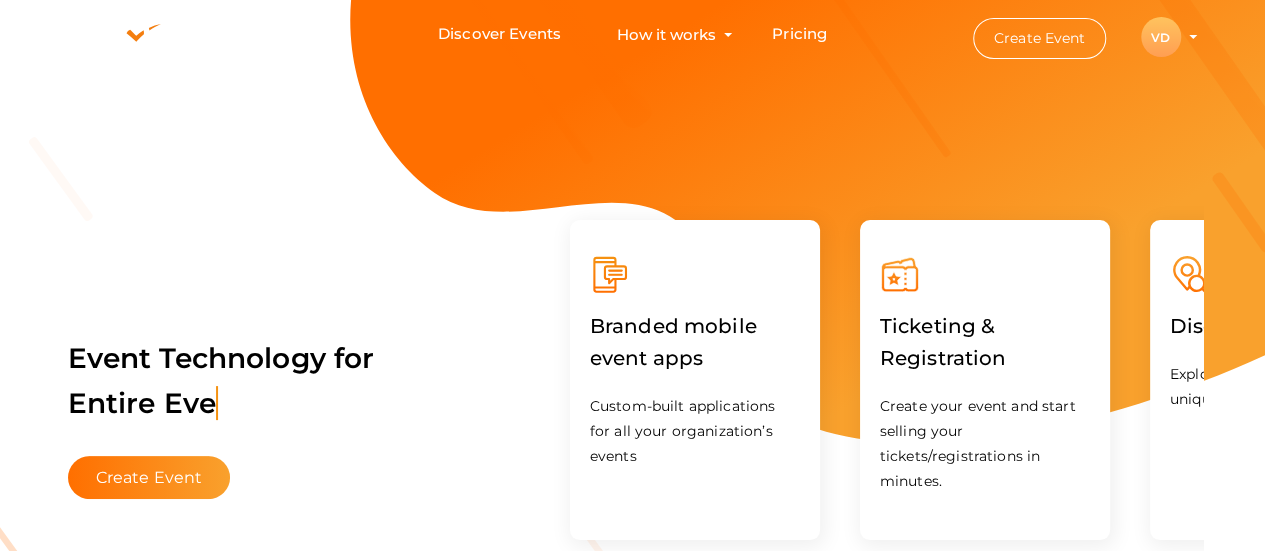 click on "VD" at bounding box center [1161, 37] 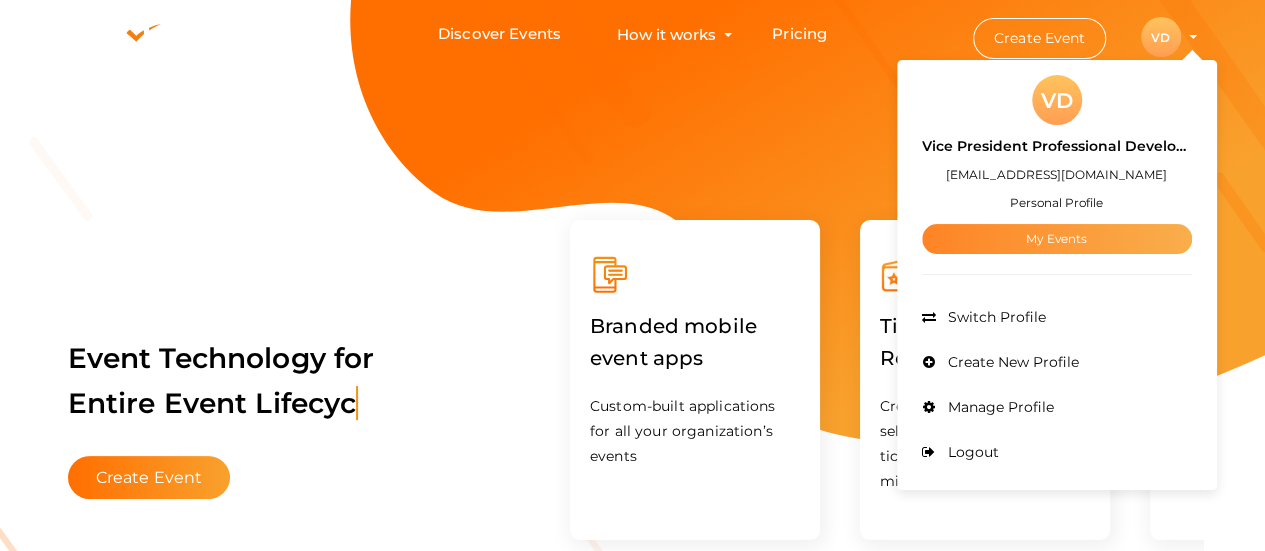 click on "My Events" at bounding box center [1057, 239] 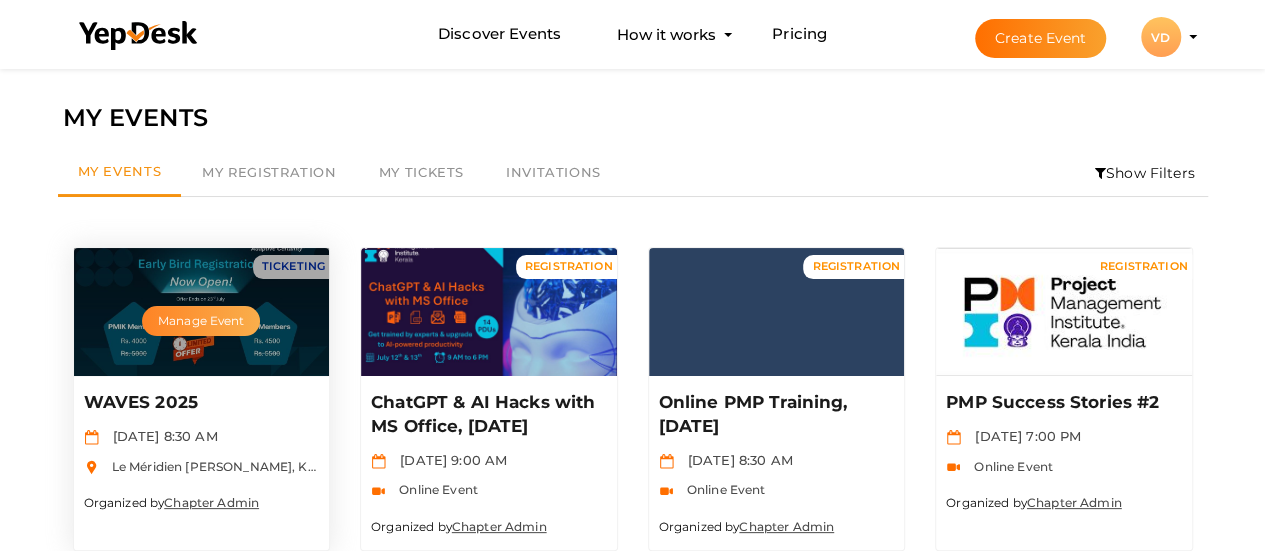 click on "Manage Event" at bounding box center (201, 321) 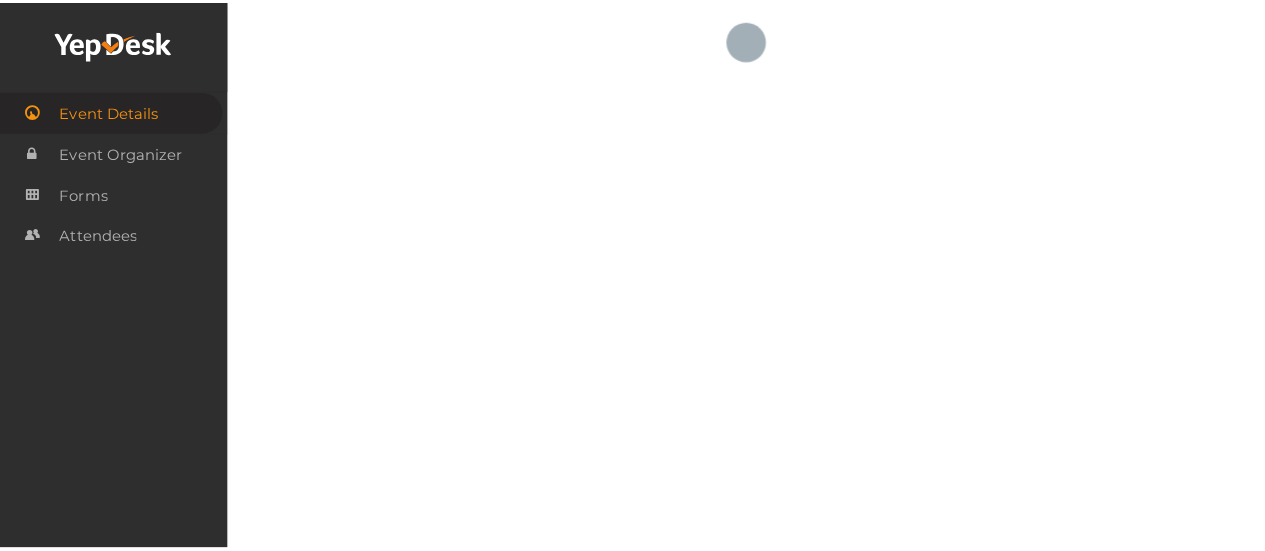 scroll, scrollTop: 0, scrollLeft: 0, axis: both 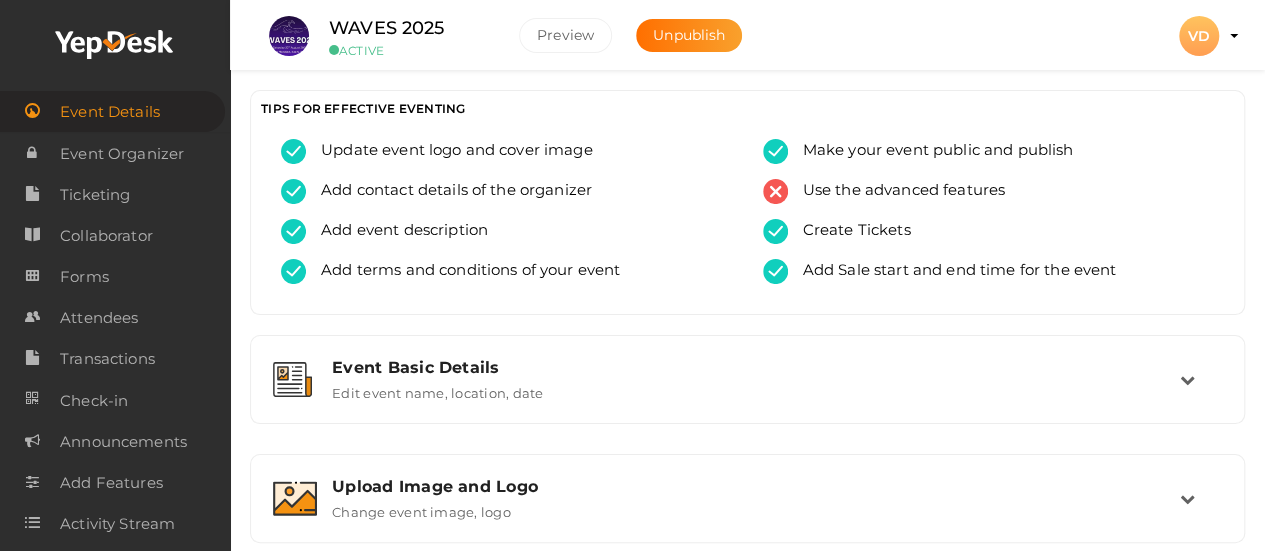 click on "Attendees" at bounding box center [115, 317] 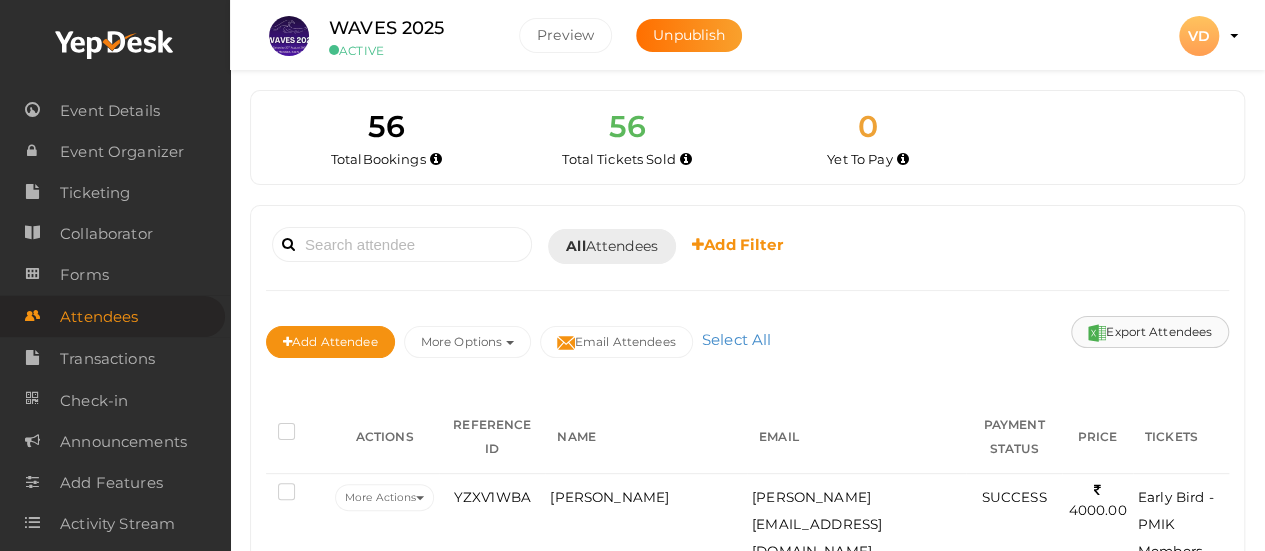 click on "Export Attendees" at bounding box center (1150, 332) 